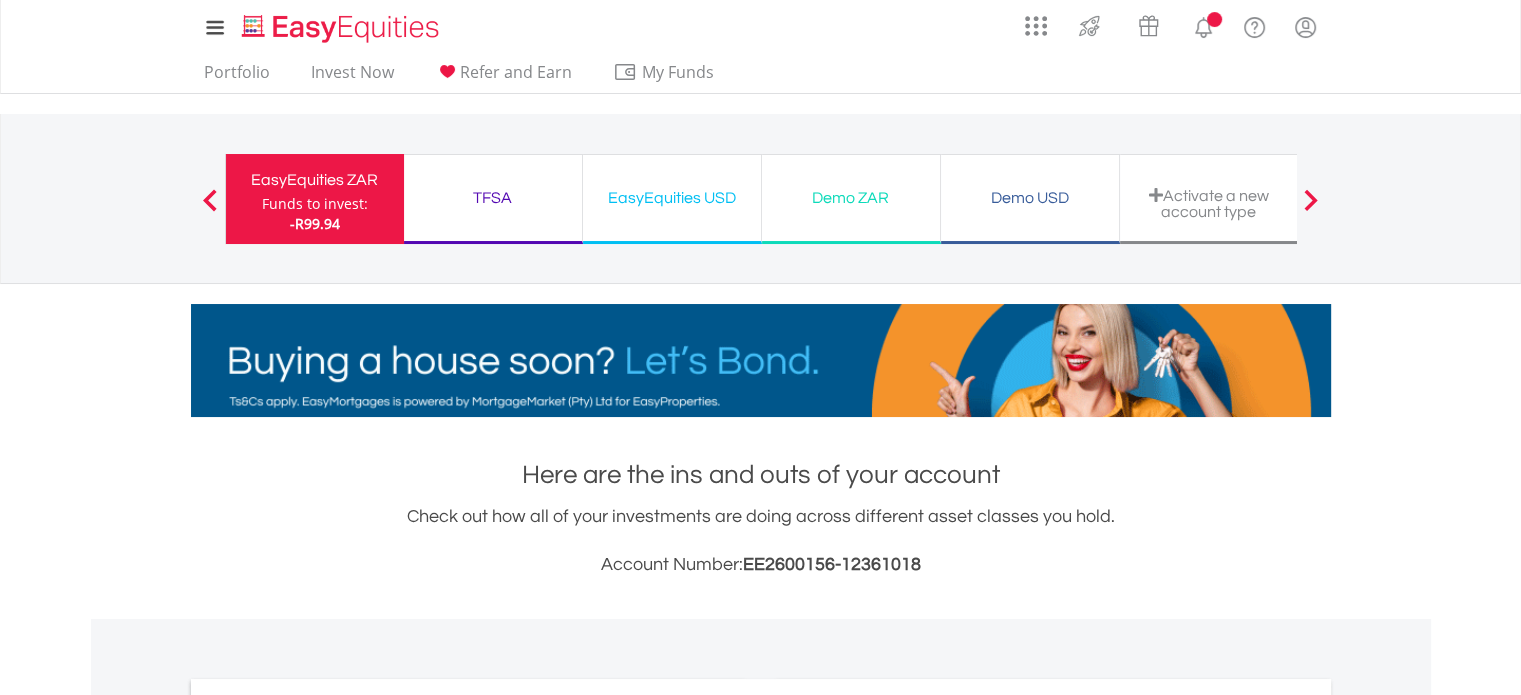 scroll, scrollTop: 723, scrollLeft: 0, axis: vertical 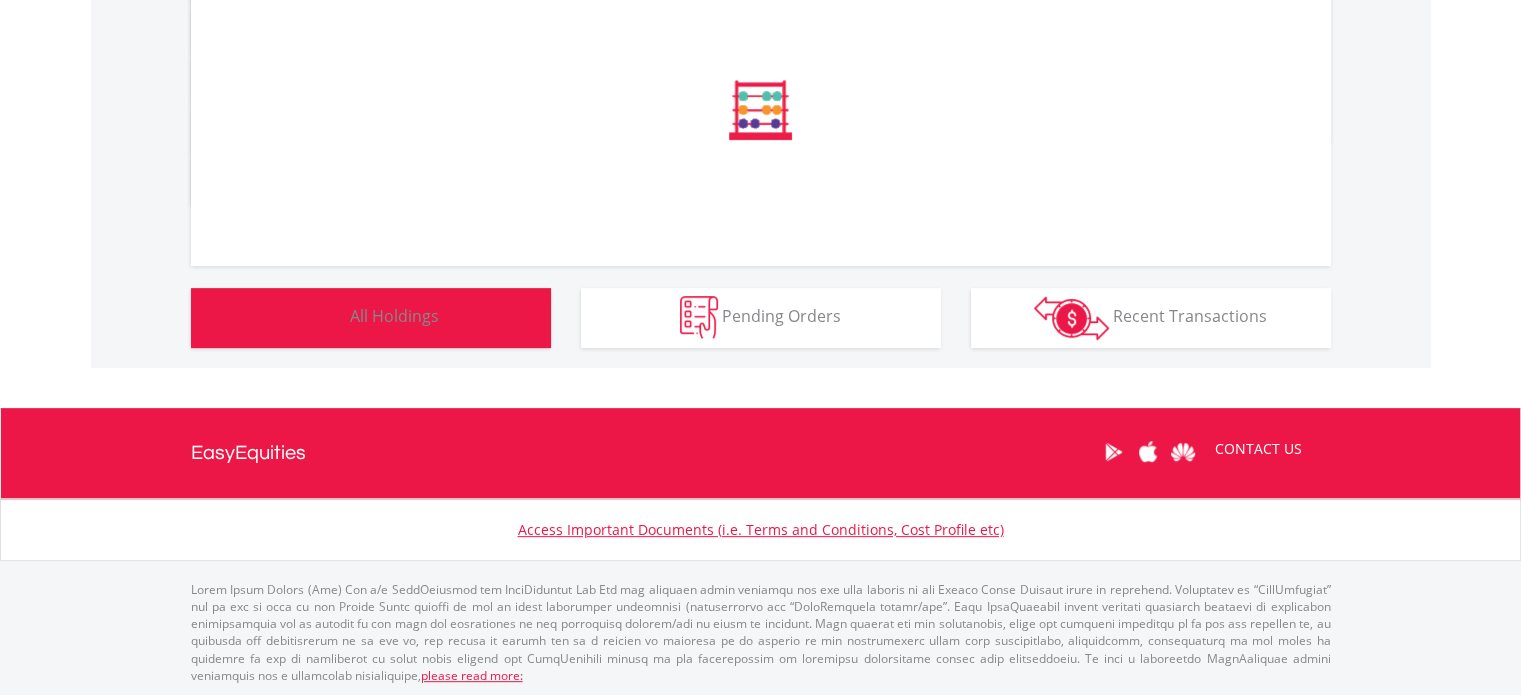 click on "Holdings
All Holdings" at bounding box center (371, 318) 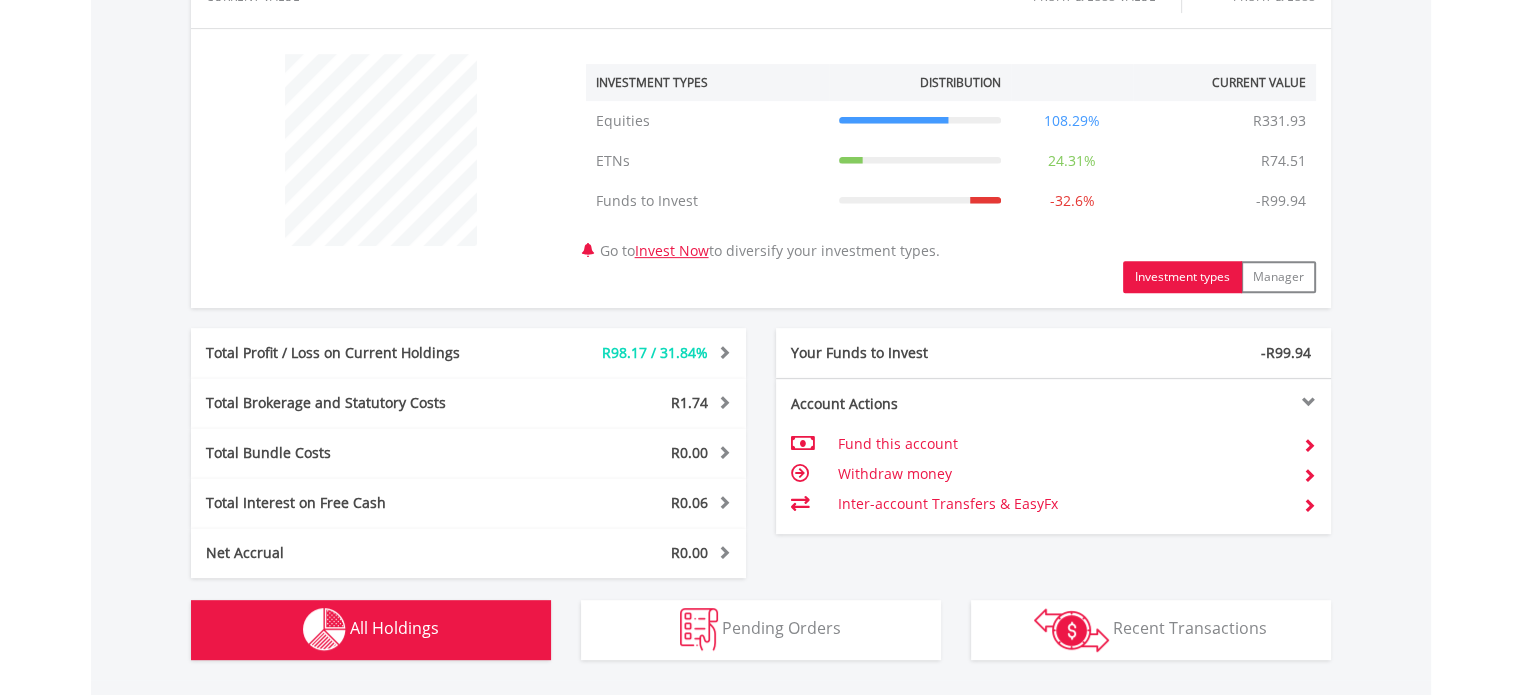 scroll, scrollTop: 1034, scrollLeft: 0, axis: vertical 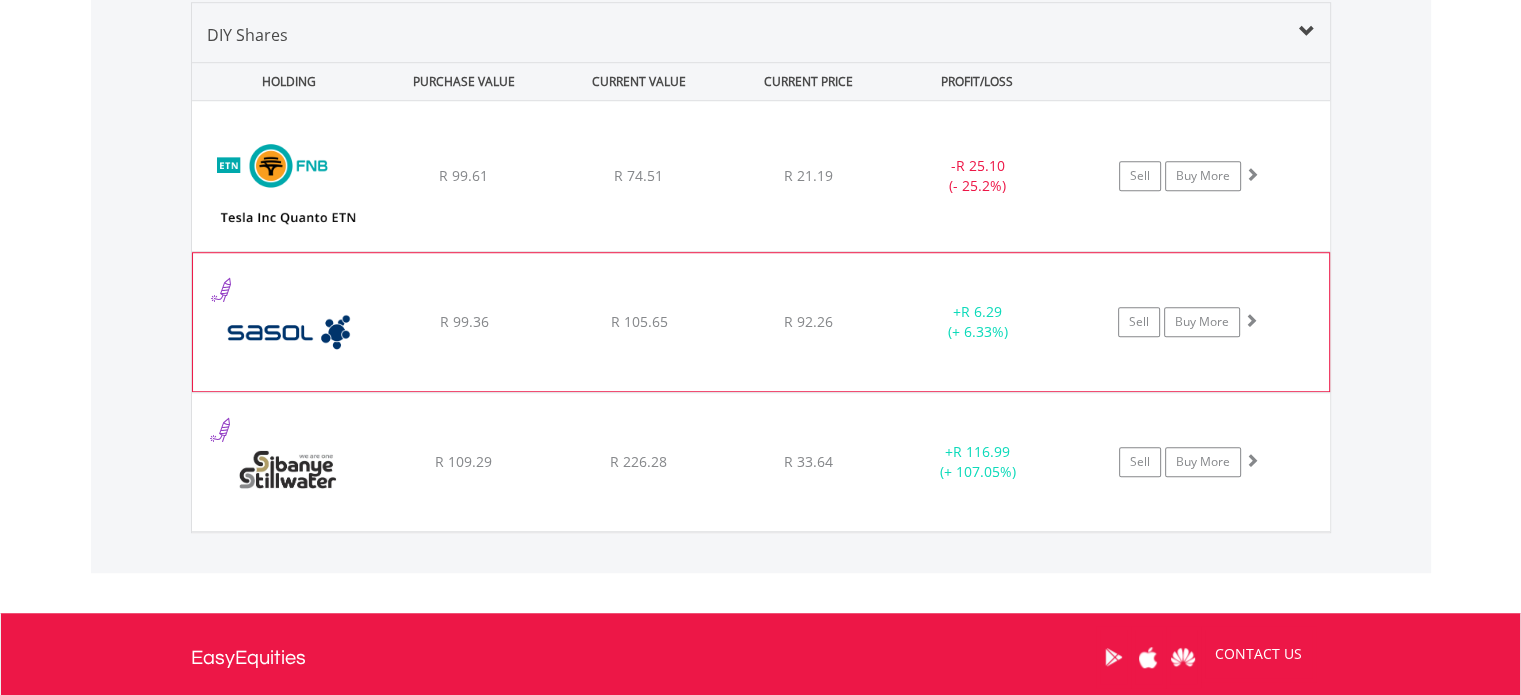 click on "R 99.36" at bounding box center (463, 176) 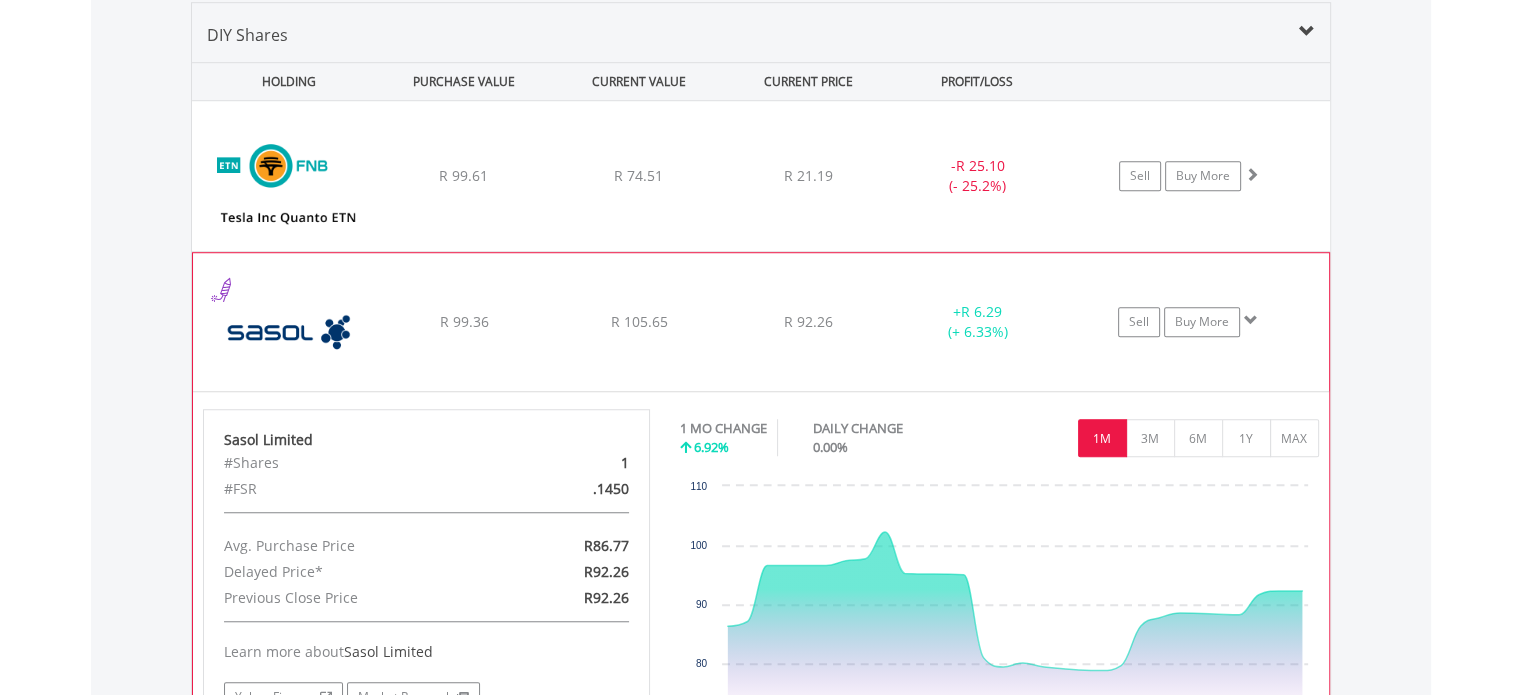click on "﻿
Sasol Limited
R 99.36
R 105.65
R 92.26
+  R 6.29 (+ 6.33%)
Sell
Buy More" at bounding box center [761, 176] 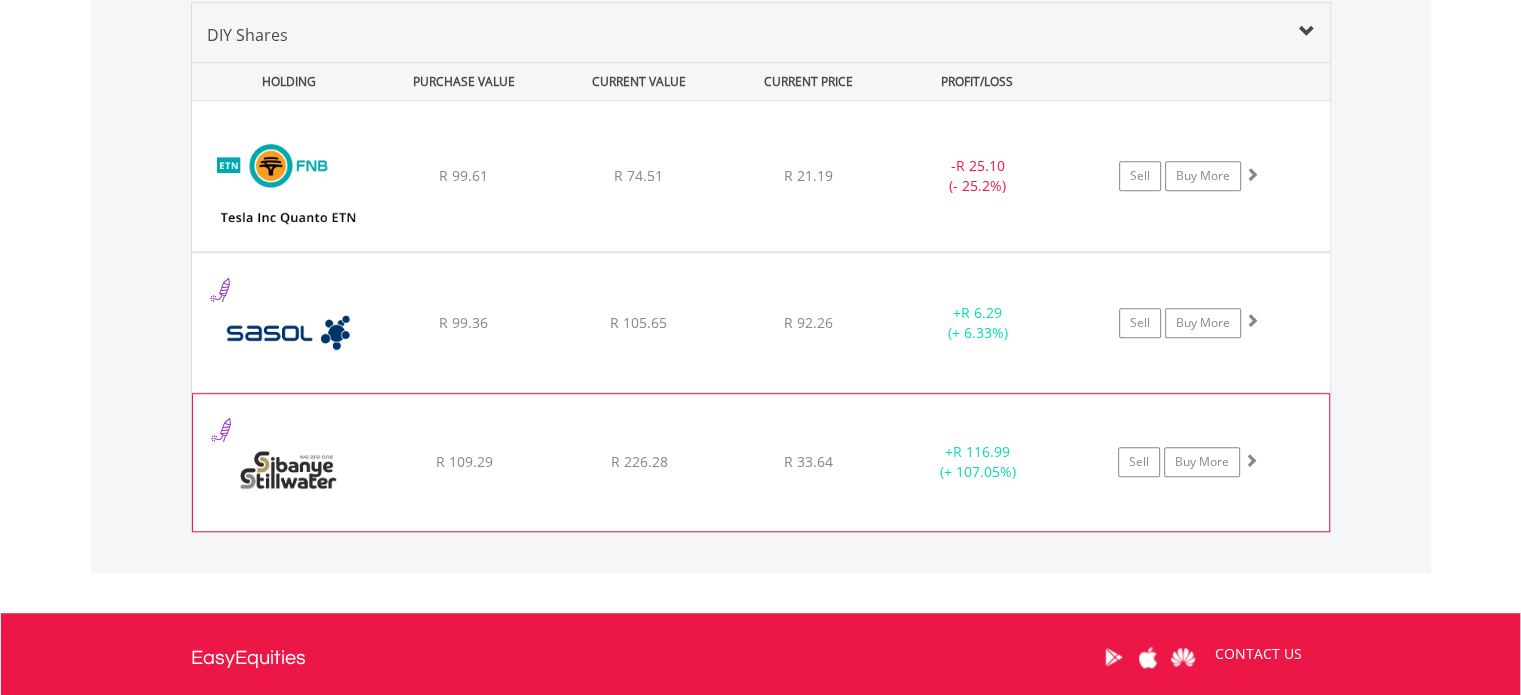 click on "﻿
Sibanye Stillwater Limited
R 109.29
R 226.28
R 33.64
+  R 116.99 (+ 107.05%)
Sell
Buy More" at bounding box center [761, 176] 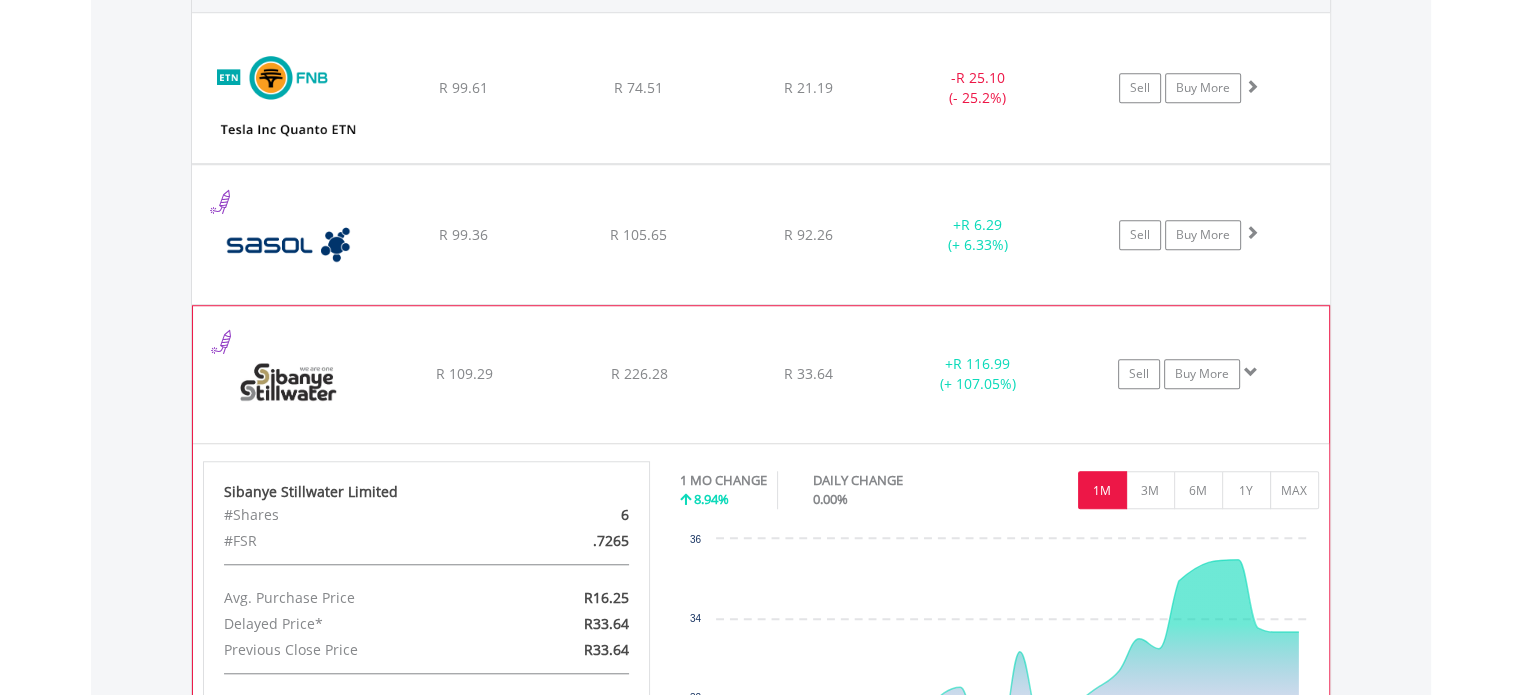 scroll, scrollTop: 1641, scrollLeft: 0, axis: vertical 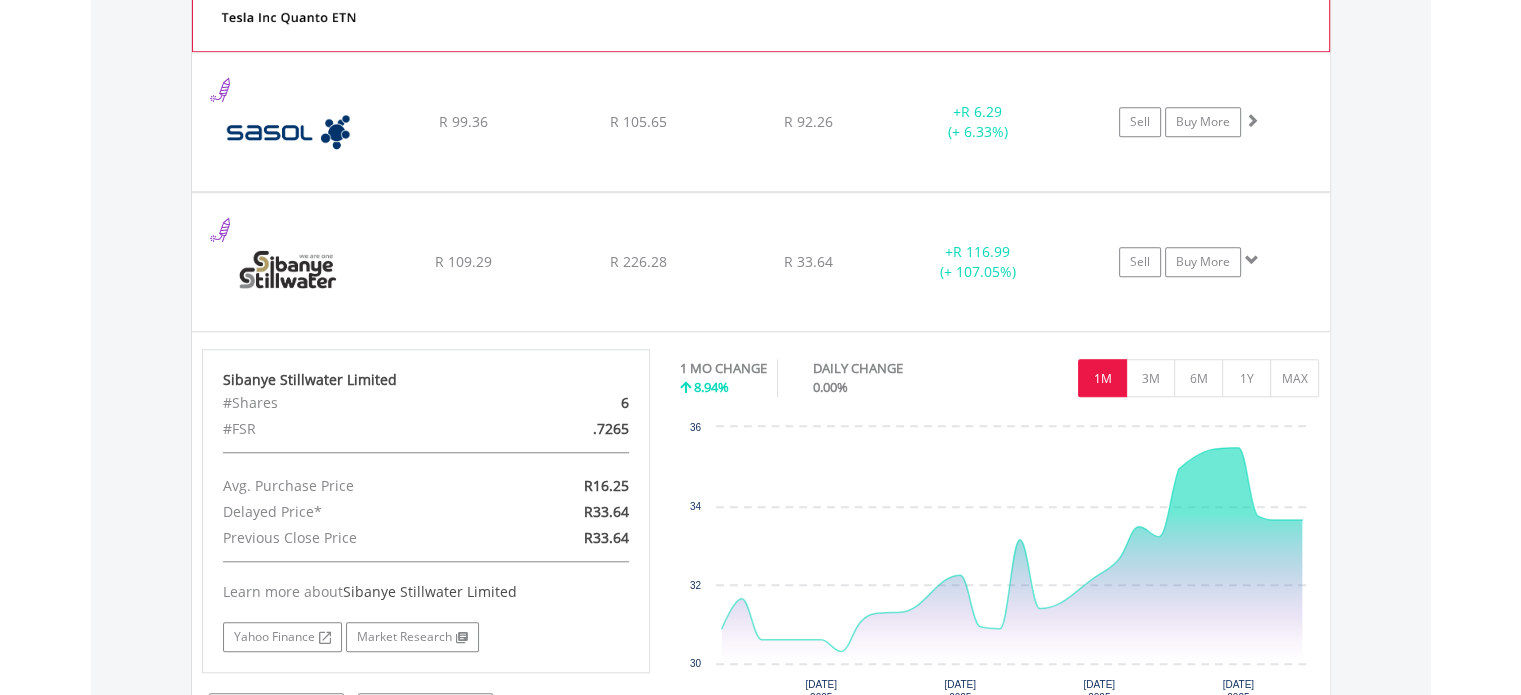 click on "R 226.28" at bounding box center (638, -25) 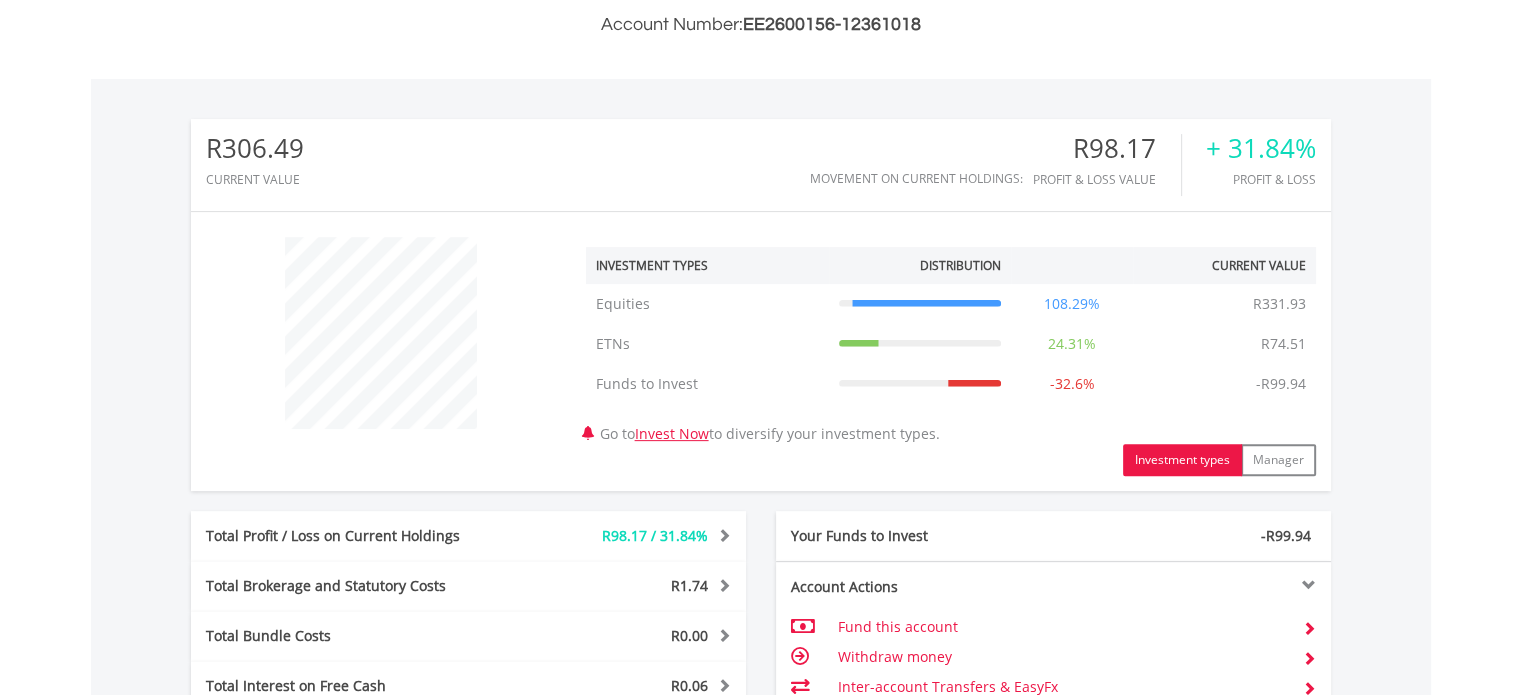 scroll, scrollTop: 41, scrollLeft: 0, axis: vertical 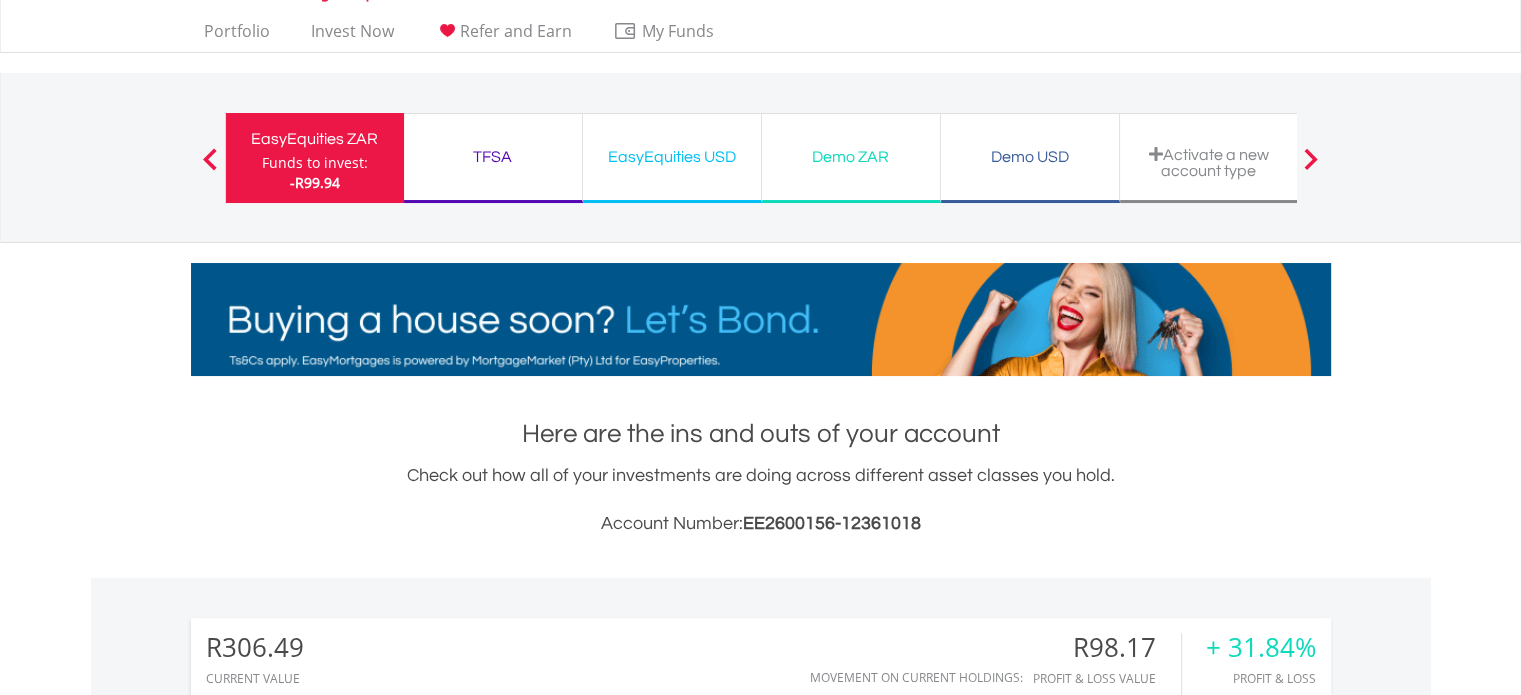 click on "Portfolio
Invest Now
Refer and Earn
My Funds
Fund your accounts
Withdraw Money
Inter-Account Transfers
EasyCredits
Recurring Investments
Transaction History" at bounding box center [465, 33] 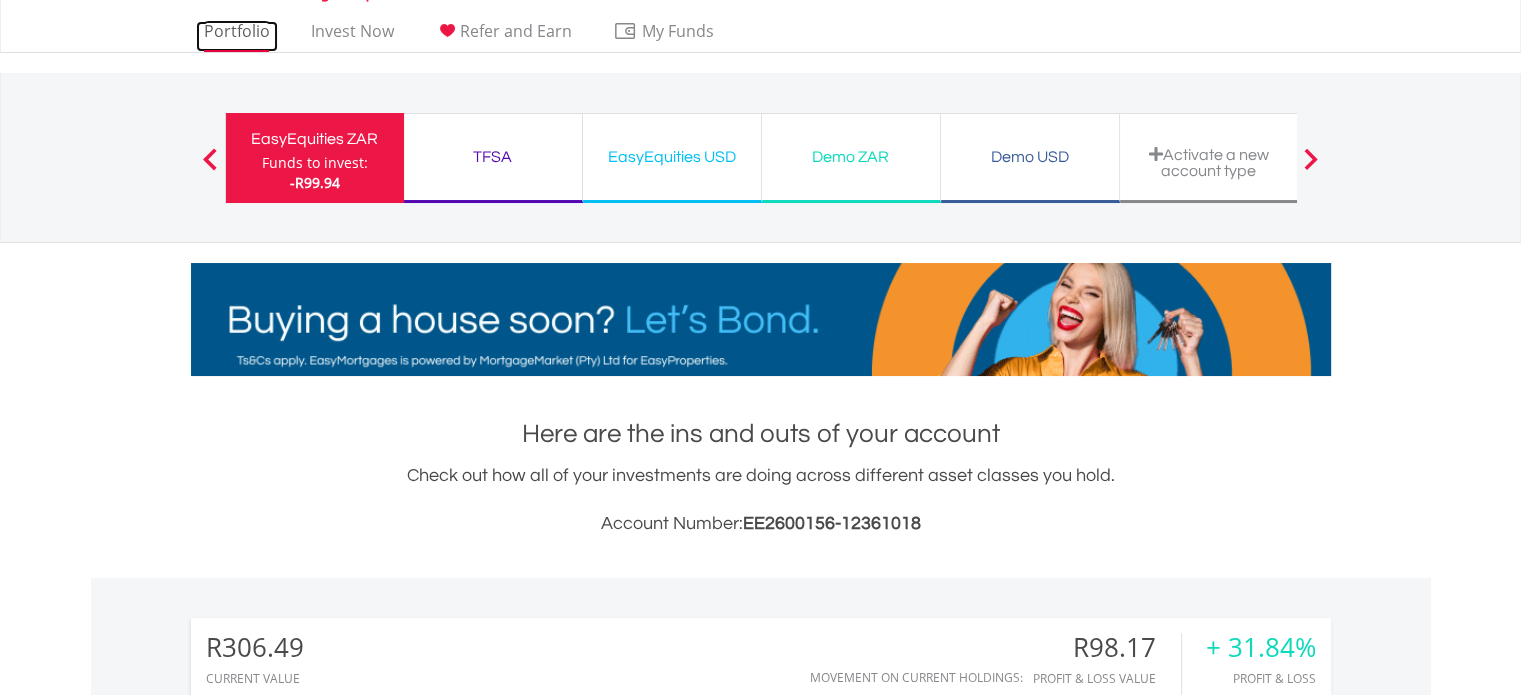 click on "Portfolio" at bounding box center [237, 36] 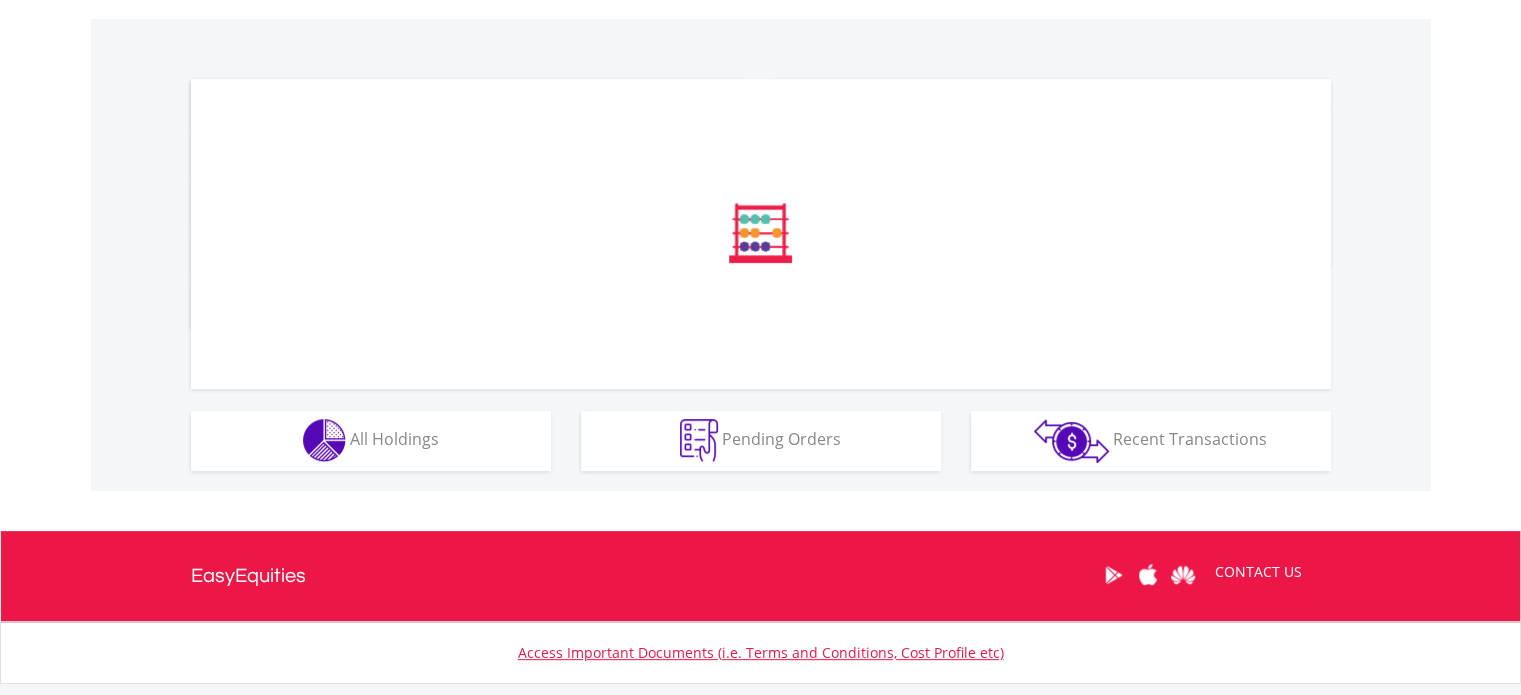 scroll, scrollTop: 600, scrollLeft: 0, axis: vertical 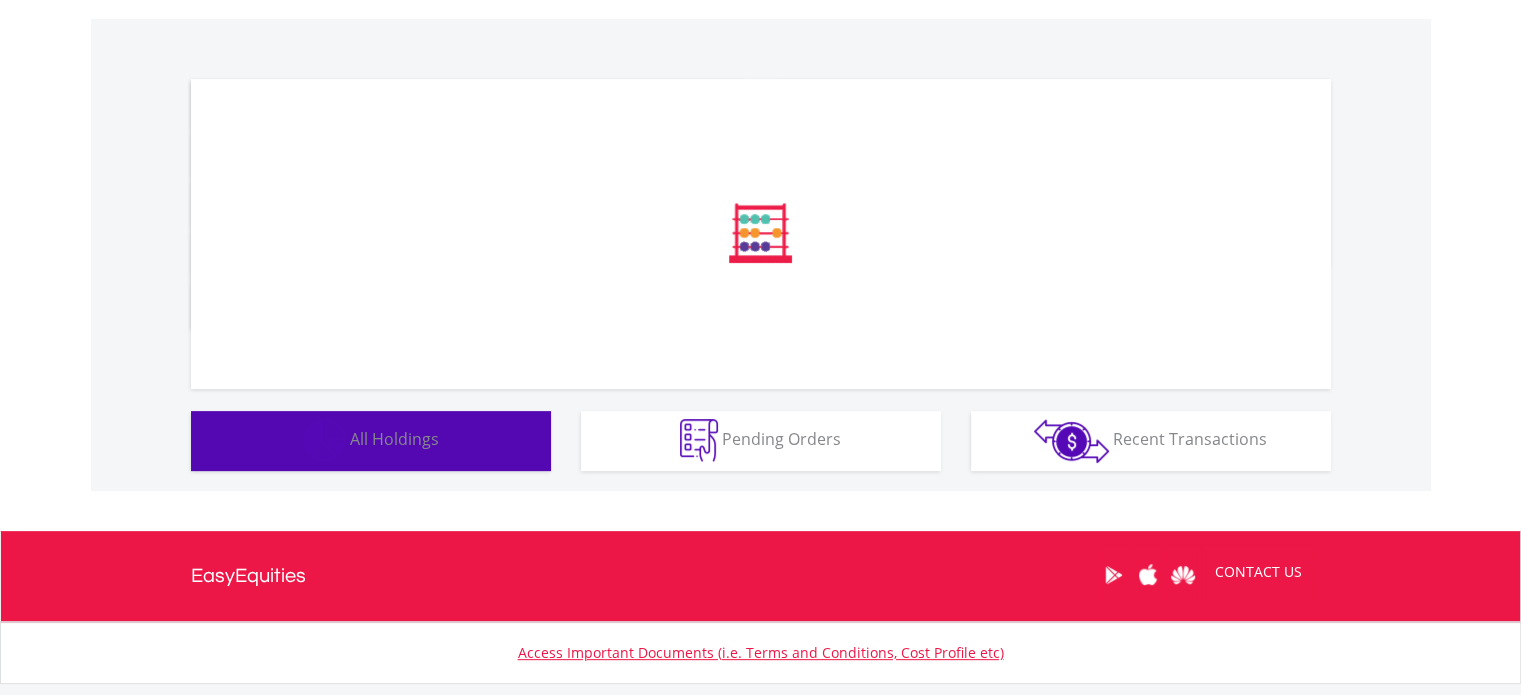click on "All Holdings" at bounding box center (394, 439) 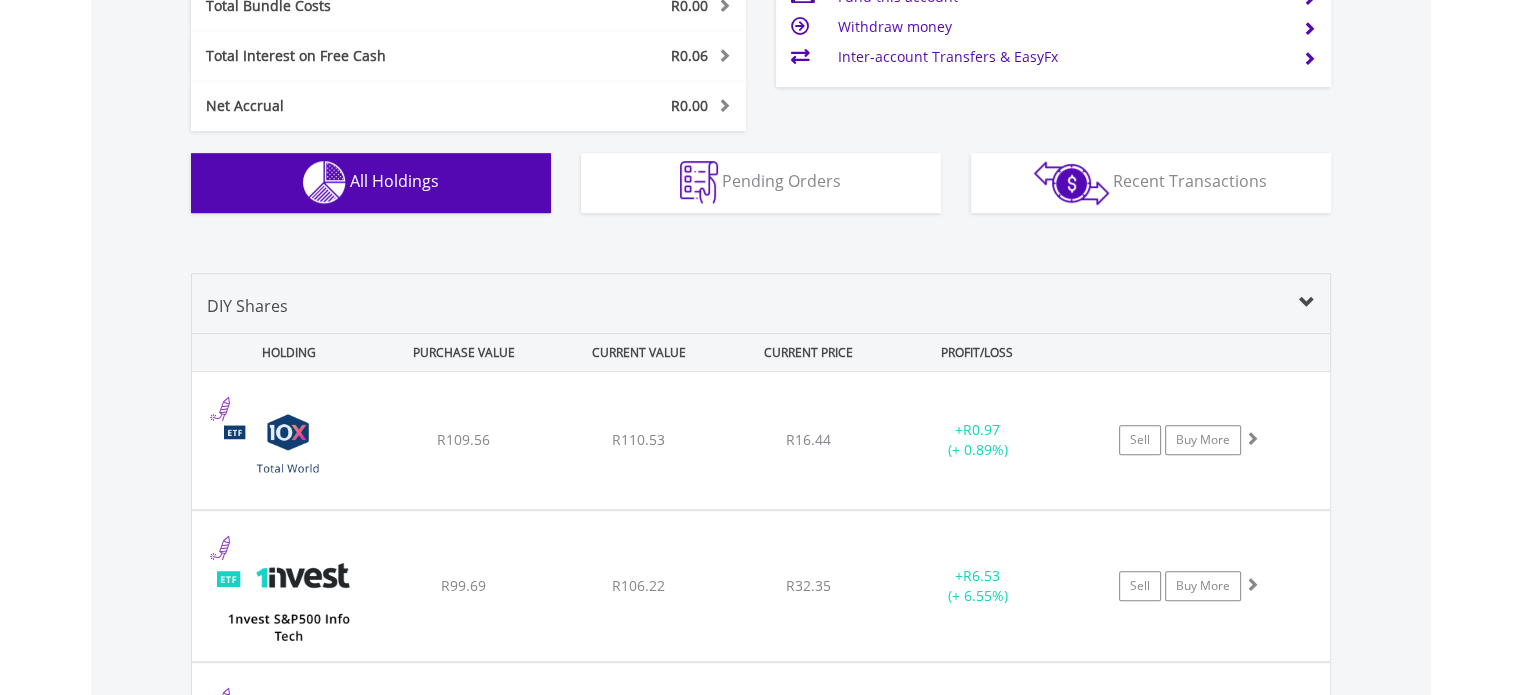 scroll, scrollTop: 1401, scrollLeft: 0, axis: vertical 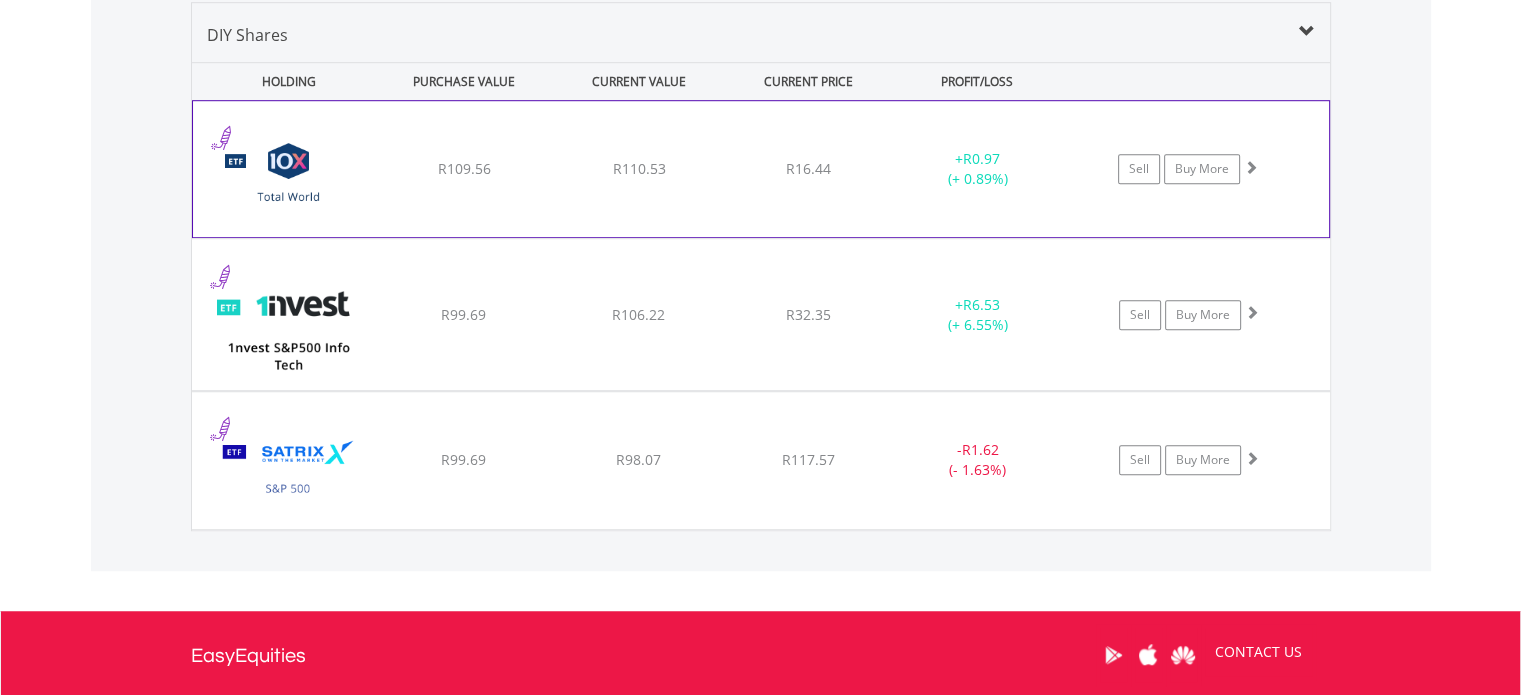 click on "R110.53" at bounding box center [639, 169] 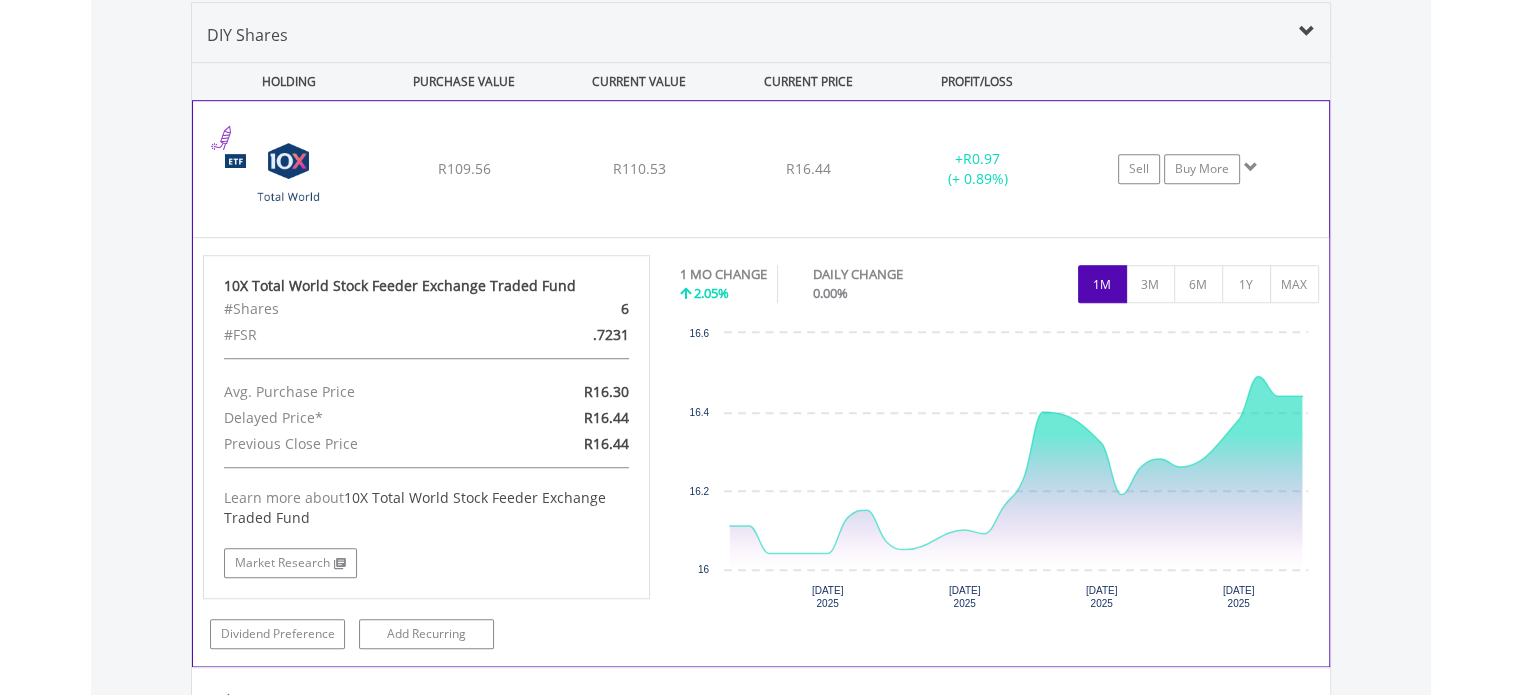 click on "R110.53" at bounding box center (639, 169) 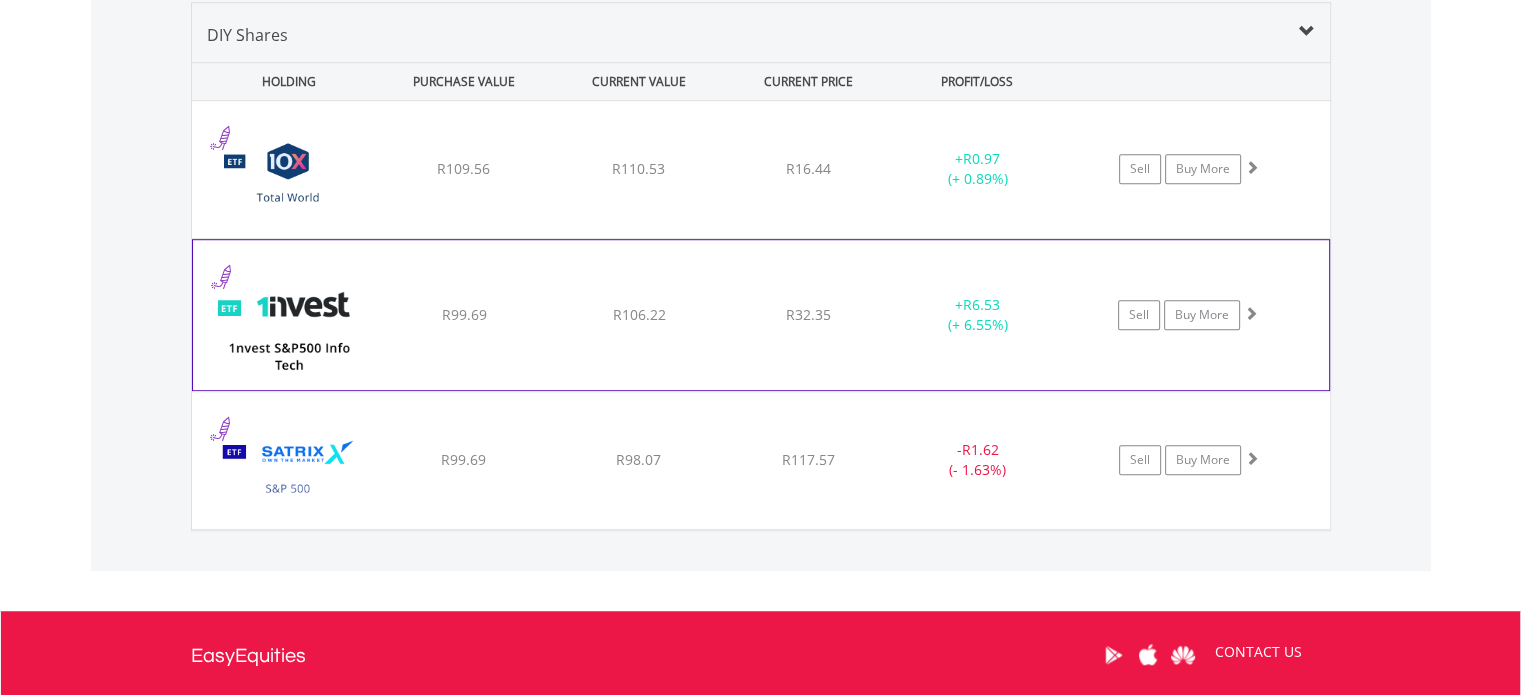 click on "﻿
1nvest S&P500 Info Tech Index Feeder ETF
R99.69
R106.22
R32.35
+  R6.53 (+ 6.55%)
Sell
Buy More" at bounding box center (761, 169) 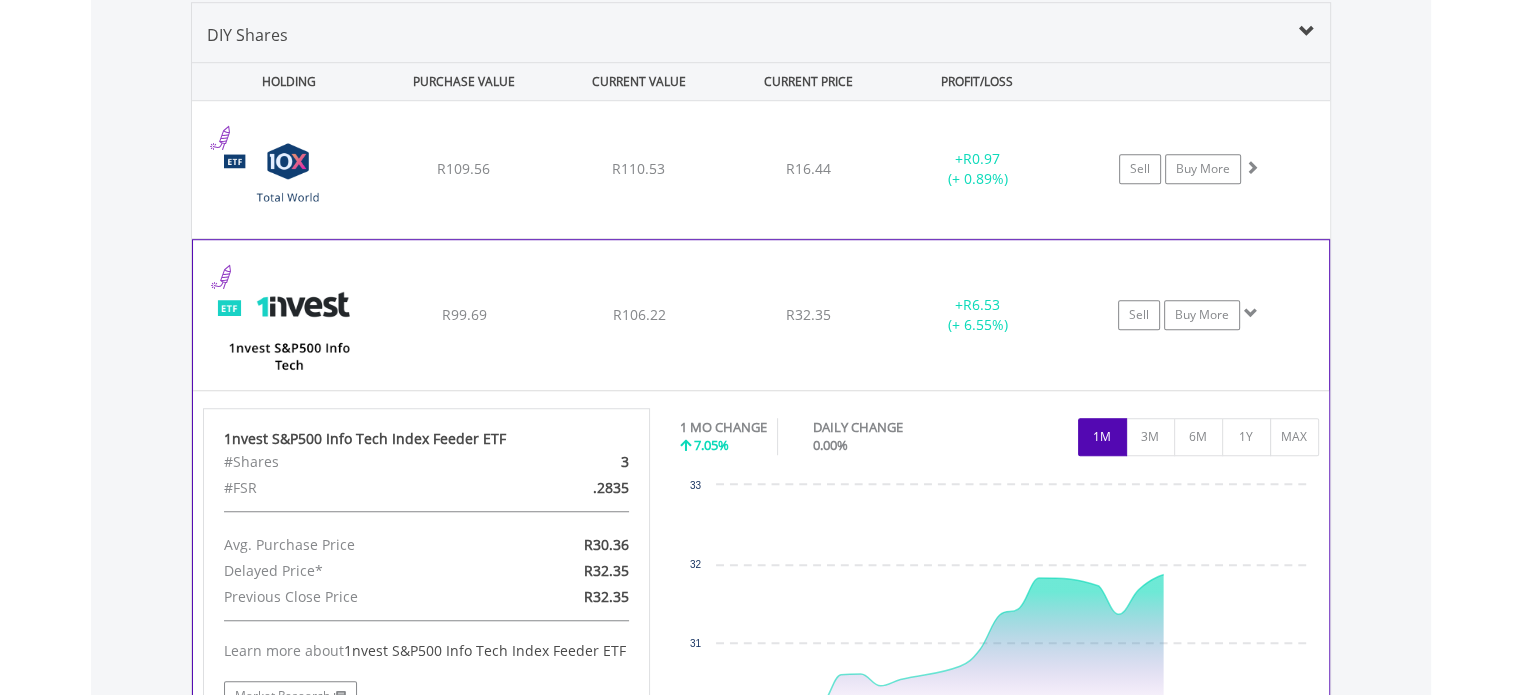 click on "﻿
1nvest S&P500 Info Tech Index Feeder ETF
R99.69
R106.22
R32.35
+  R6.53 (+ 6.55%)
Sell
Buy More" at bounding box center (761, 169) 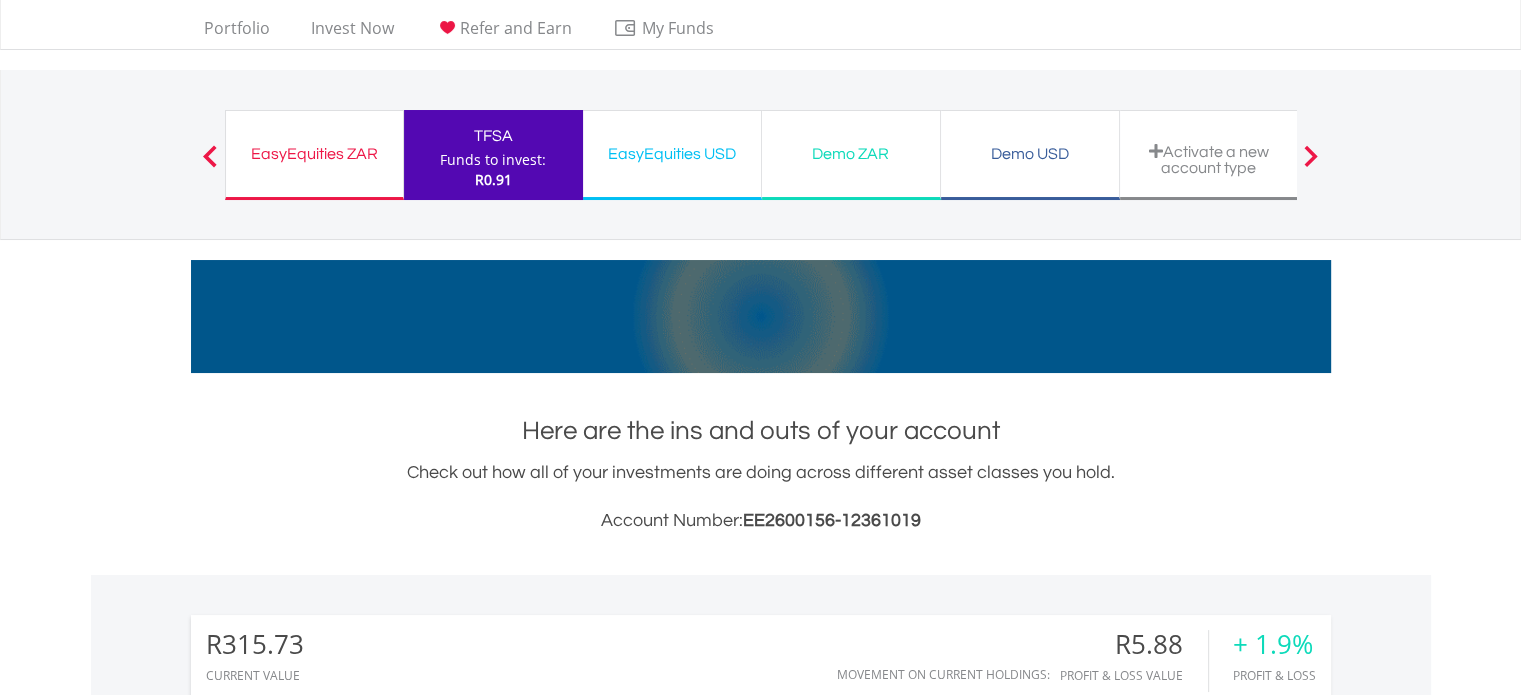 scroll, scrollTop: 0, scrollLeft: 0, axis: both 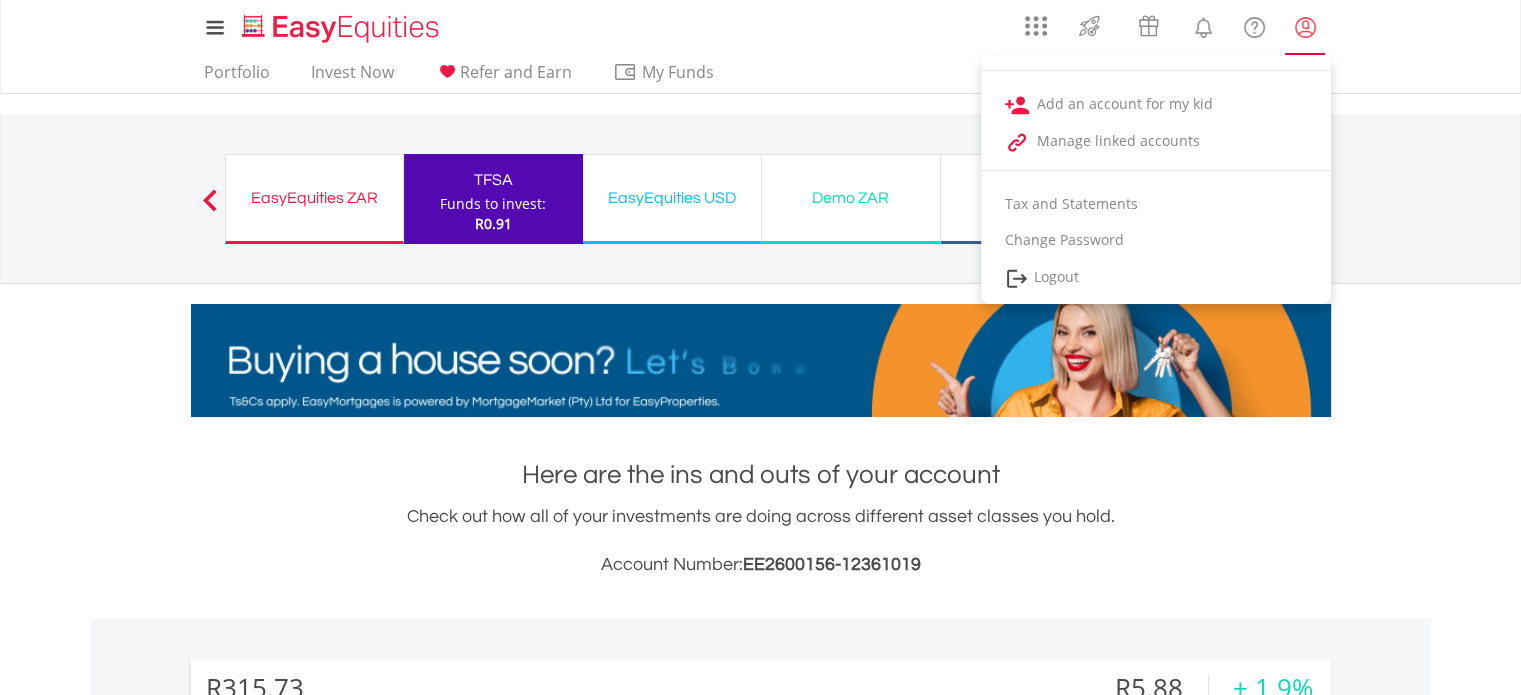 click at bounding box center (1305, 27) 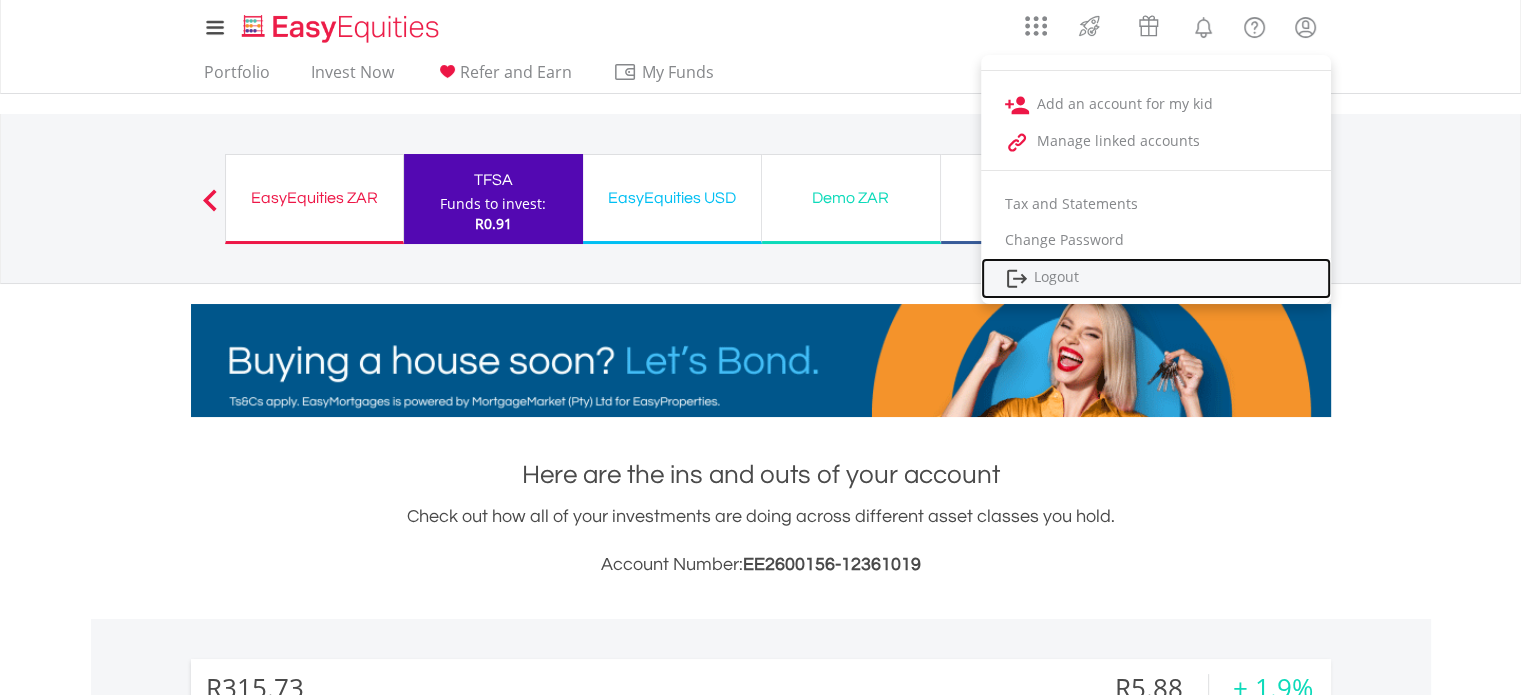 click on "Logout" at bounding box center [1156, 278] 